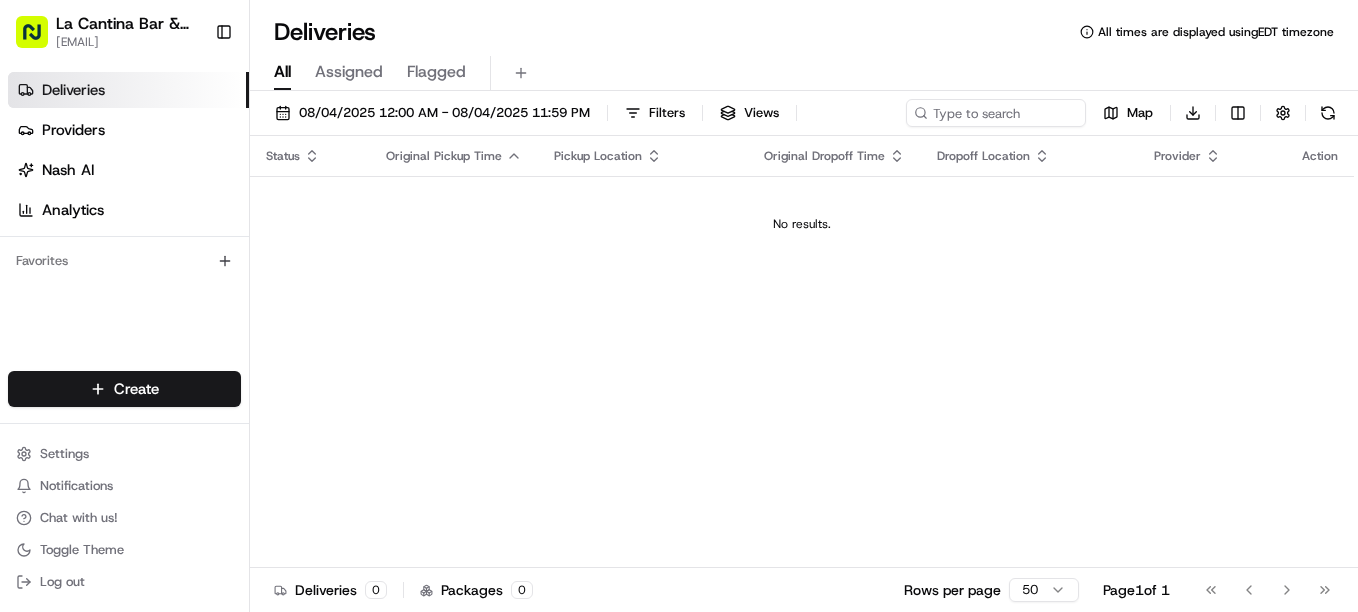 scroll, scrollTop: 0, scrollLeft: 0, axis: both 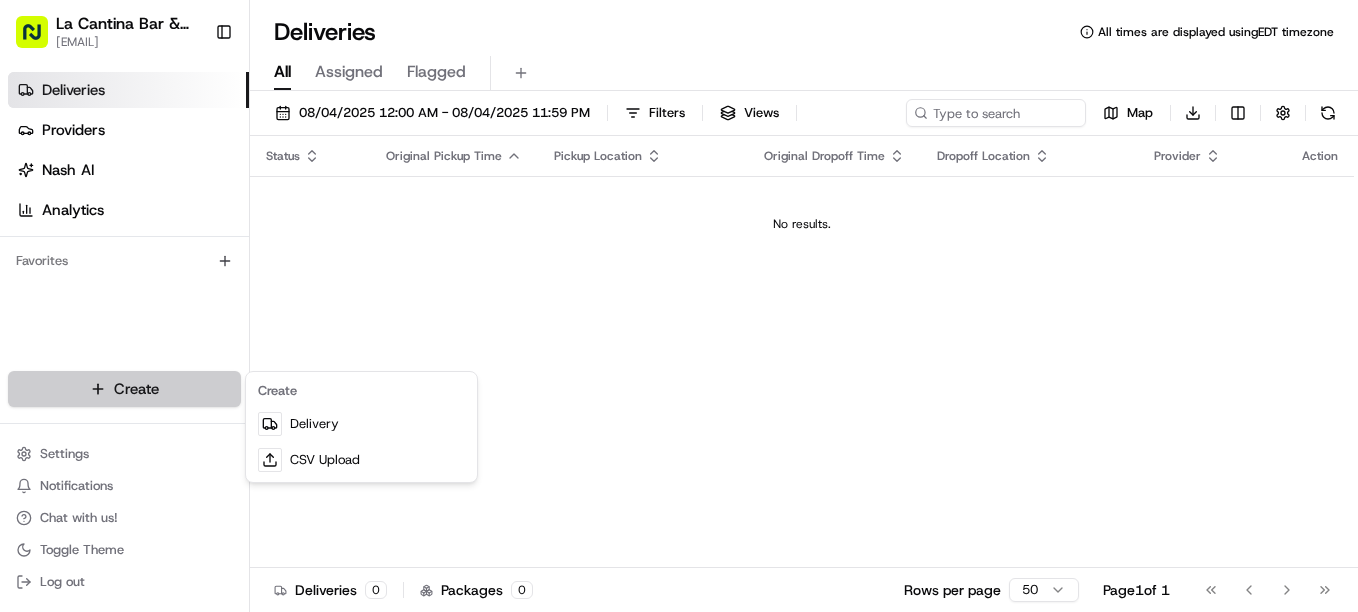 click on "La Cantina Bar & Grill [EMAIL] Toggle Sidebar Deliveries Providers Nash AI Analytics Favorites Main Menu Members & Organization Organization Users Roles Preferences Customization Tracking Orchestration Automations Dispatch Strategy Locations Pickup Locations Dropoff Locations Billing Billing Refund Requests Integrations Notification Triggers Webhooks API Keys Request Logs Create Settings Notifications Chat with us! Toggle Theme Log out Deliveries All times are displayed using EDT timezone All Assigned Flagged 08/04/2025 12:00 AM - 08/04/2025 11:59 PM Filters Views Map Download Status Original Pickup Time Pickup Location Original Dropoff Time Dropoff Location Provider Action No results. Deliveries 0 Packages 0 Rows per page 50 Page 1 of 1 Go to first page Go to previous page Go to next page Go to last page Create Delivery CSV Upload" at bounding box center (679, 306) 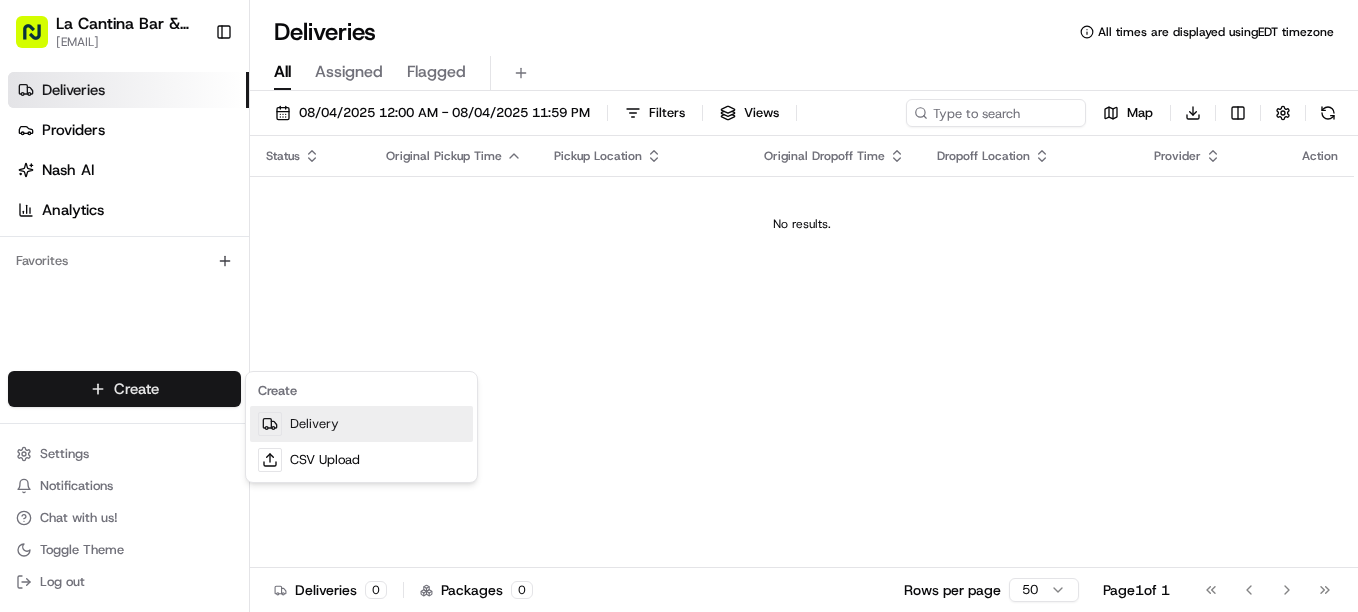 click on "Delivery" at bounding box center [361, 424] 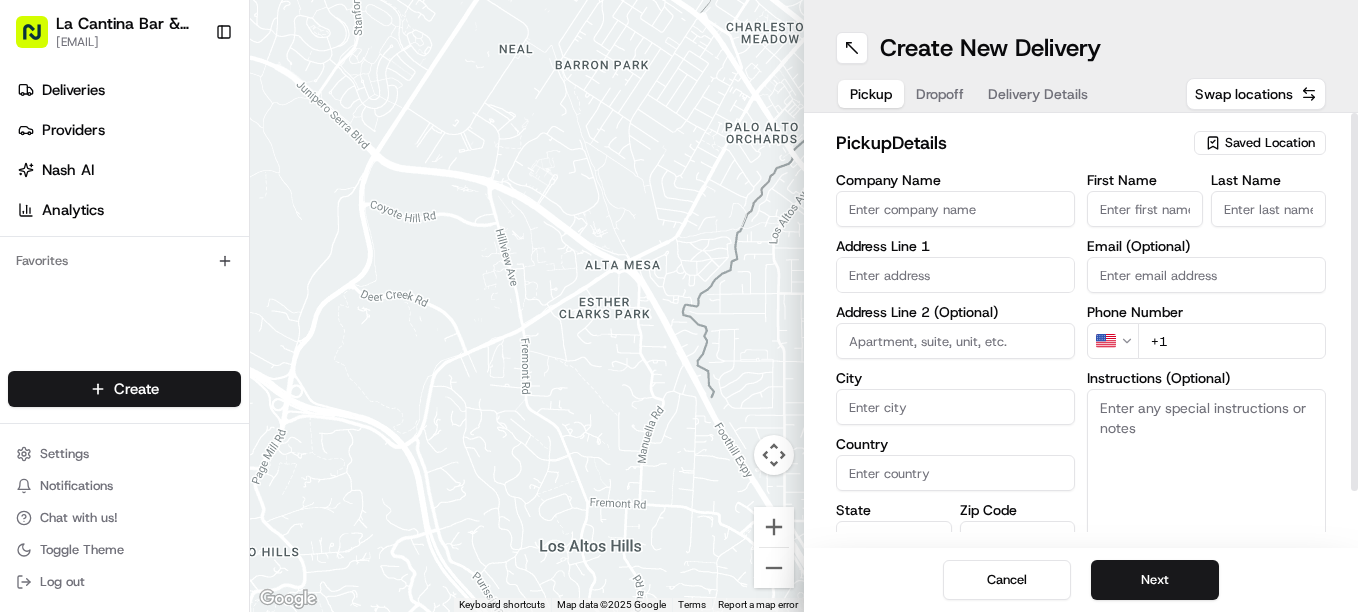 click on "Saved Location" at bounding box center [1270, 143] 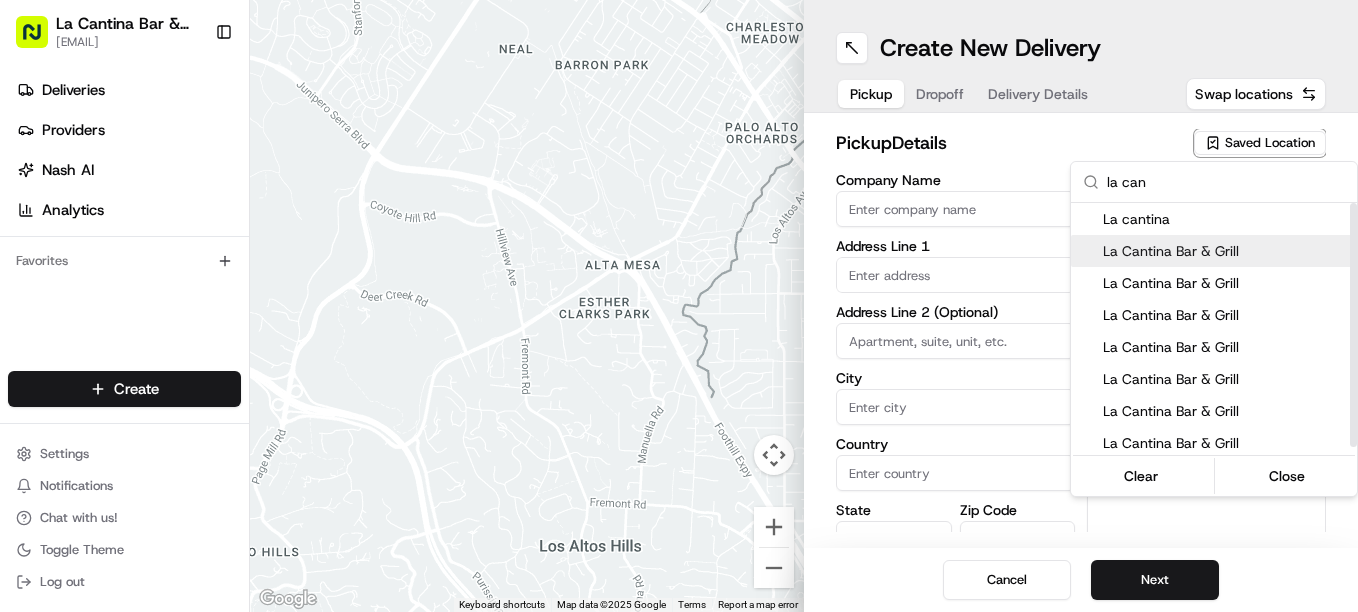 type on "la can" 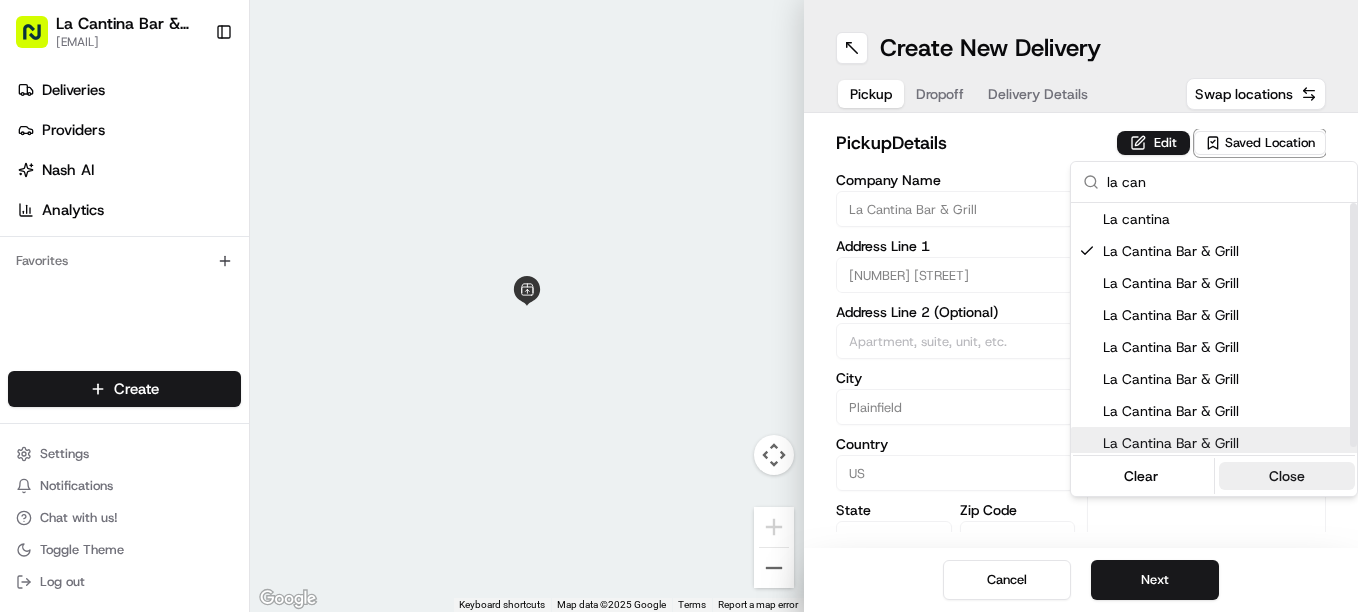 click on "Close" at bounding box center [1287, 476] 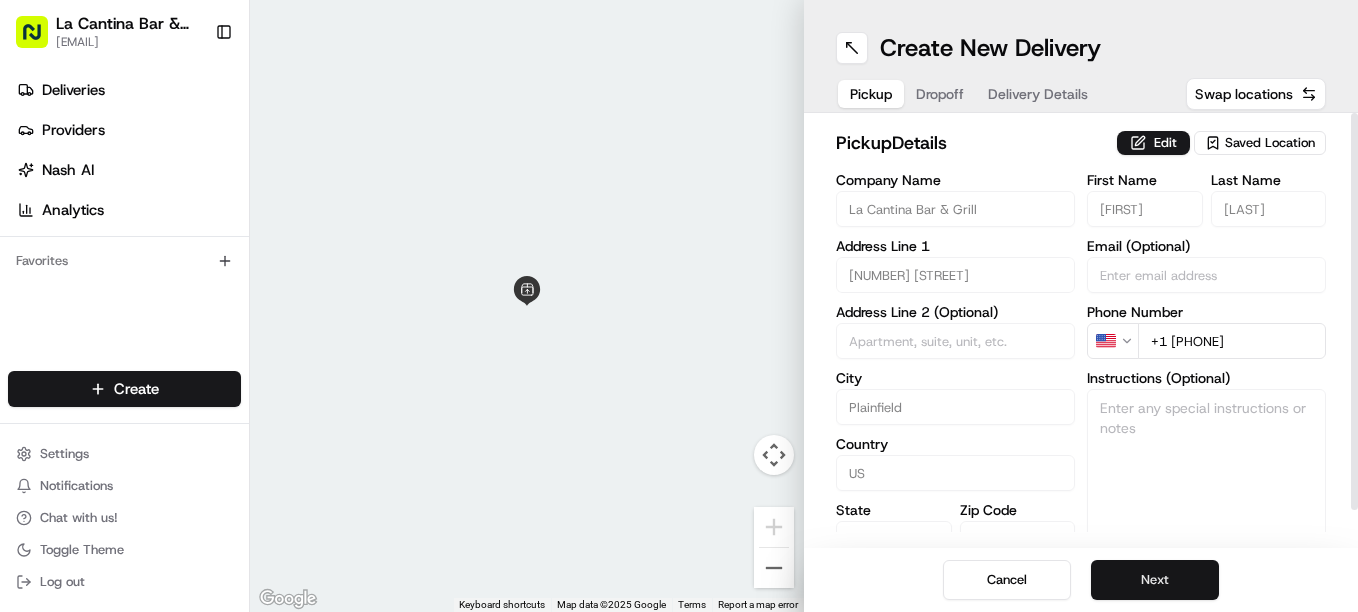click on "Next" at bounding box center (1155, 580) 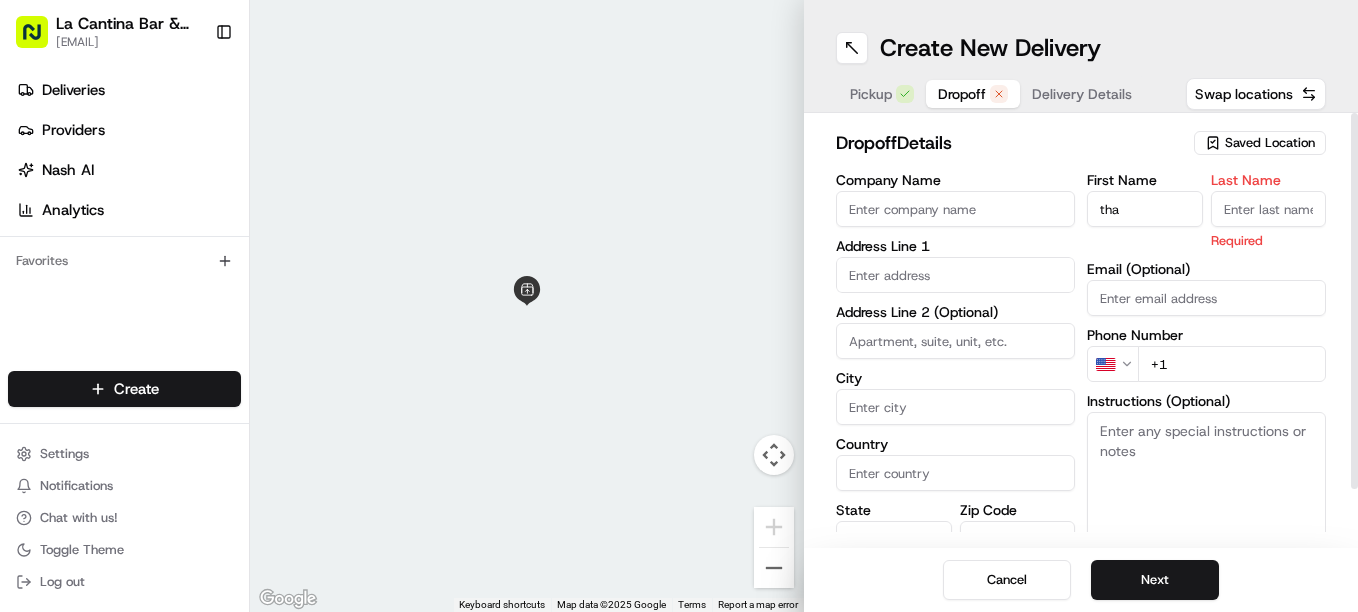 click on "tha" at bounding box center [1145, 209] 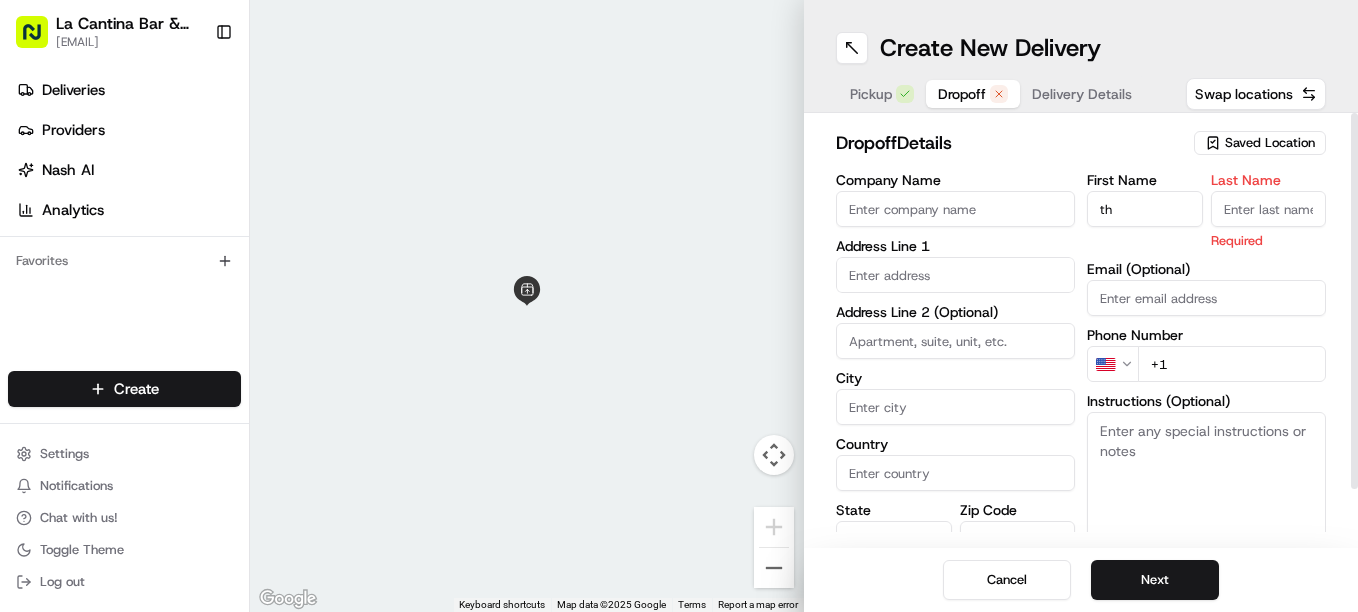 type on "t" 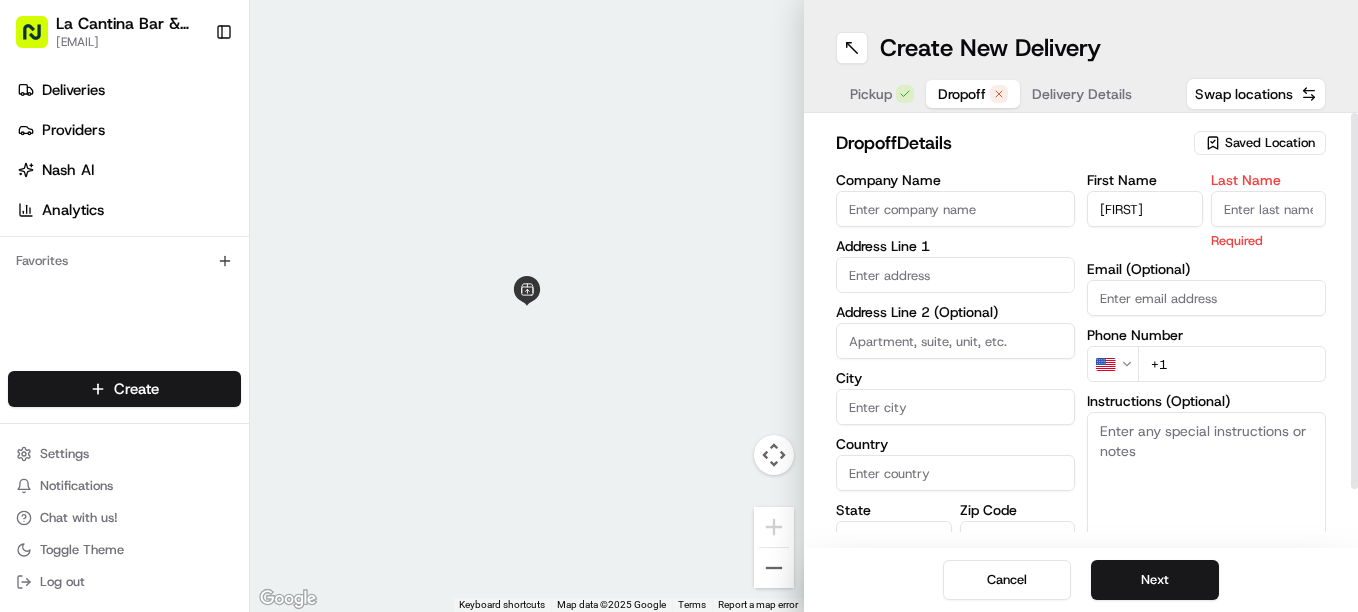 type on "[FIRST]" 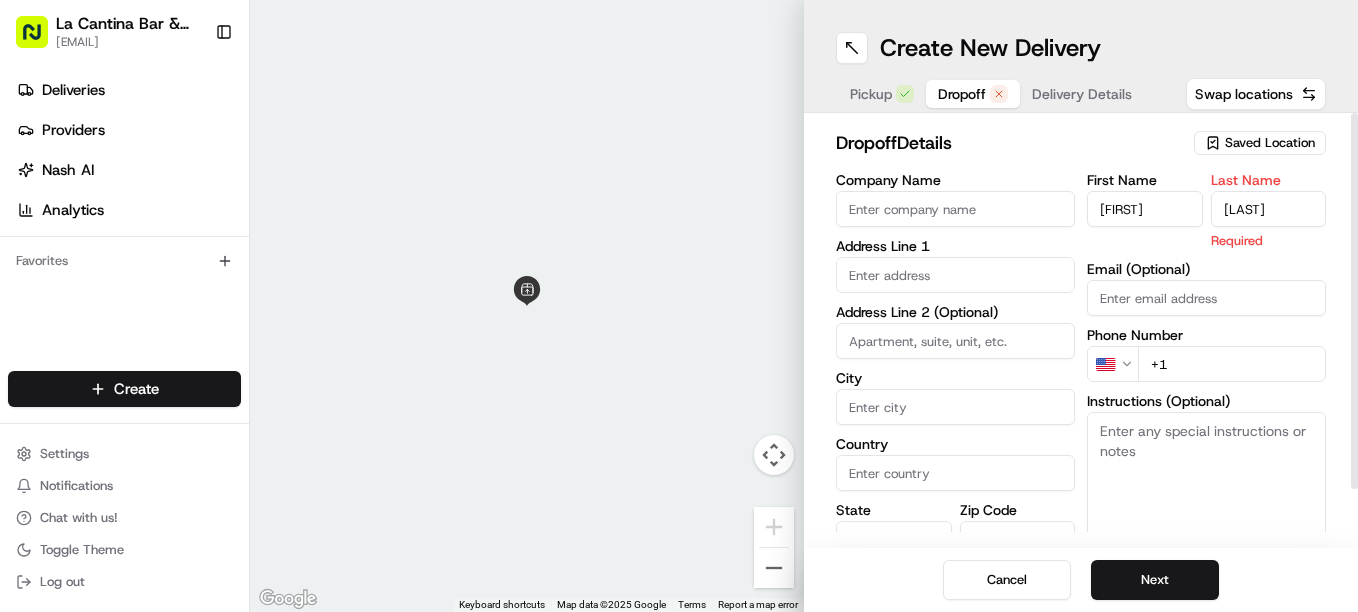 type on "[LAST]" 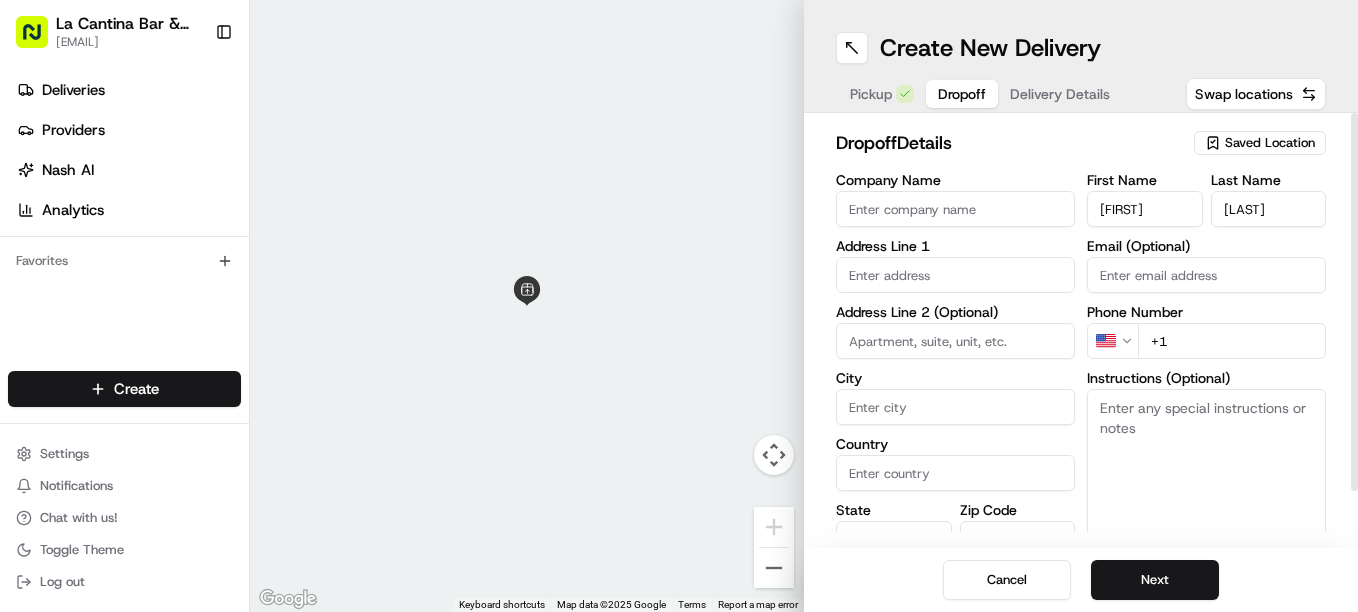 click at bounding box center [955, 275] 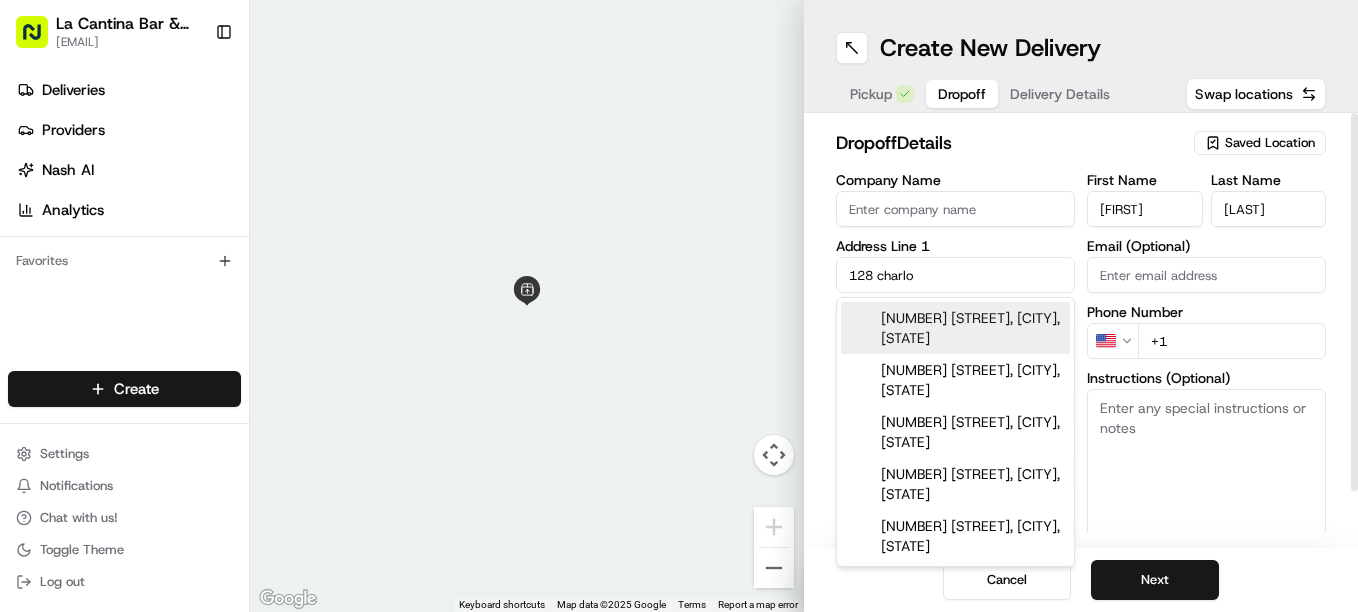 click on "[NUMBER] [STREET], [CITY], [STATE]" at bounding box center [955, 328] 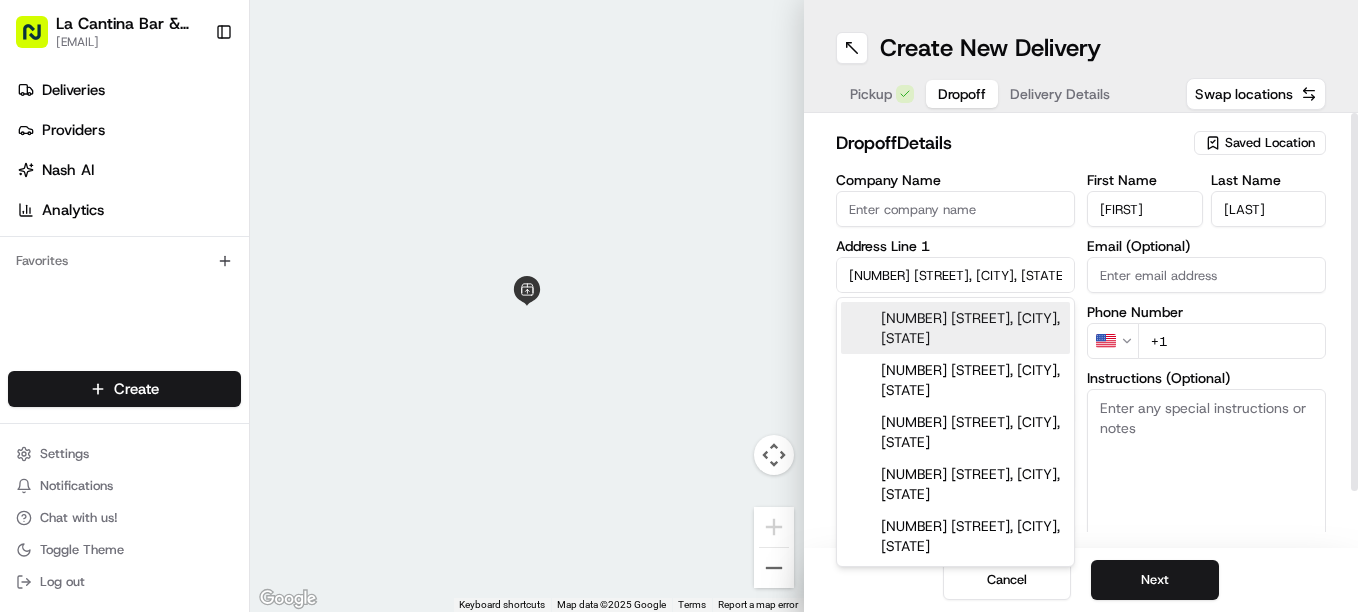 type on "[NUMBER] [STREET], [CITY], [STATE] [POSTAL_CODE], USA" 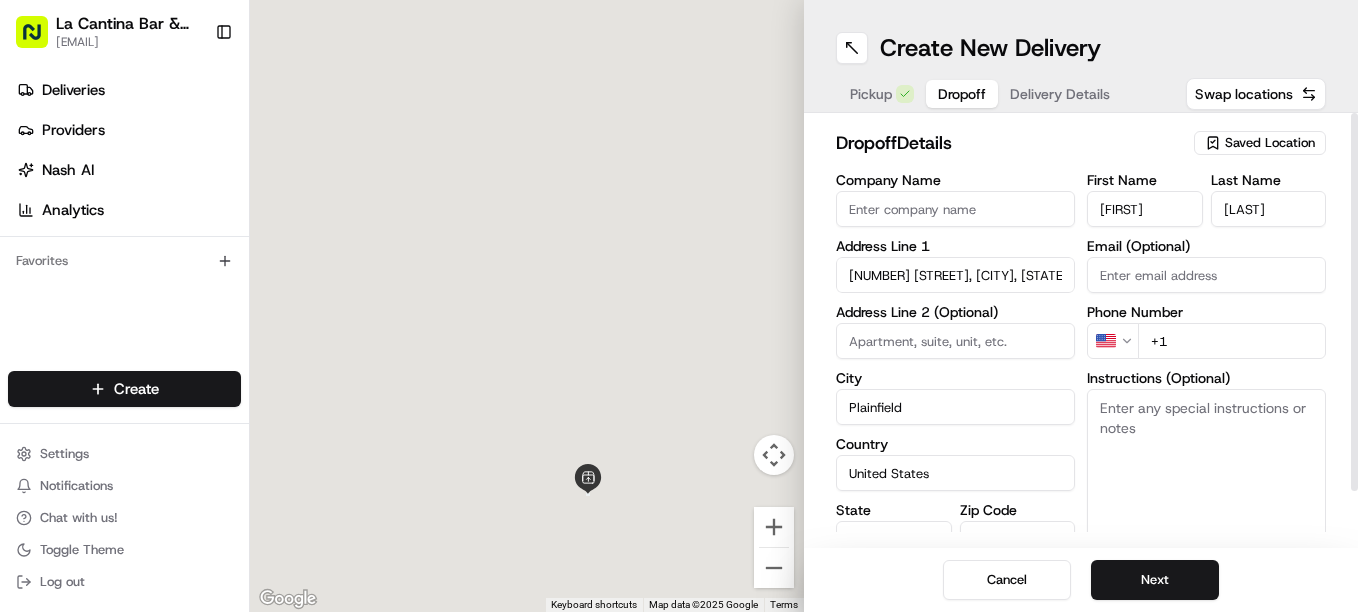 type on "[NUMBER] [STREET]" 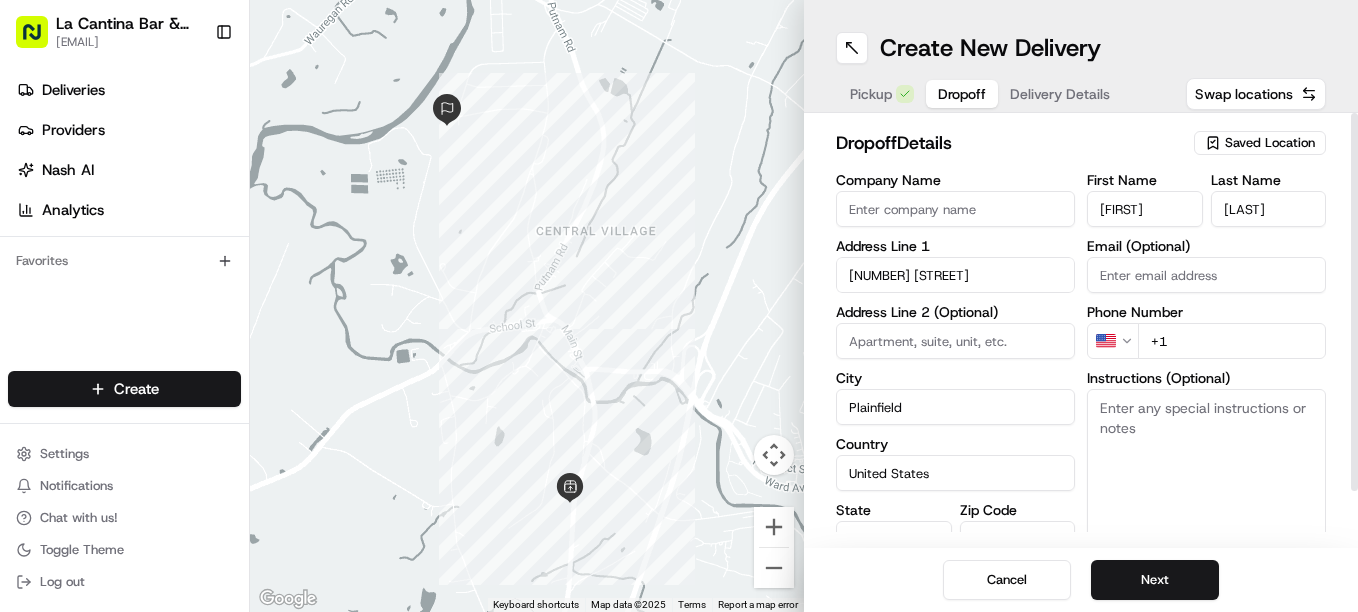 click on "+1" at bounding box center [1232, 341] 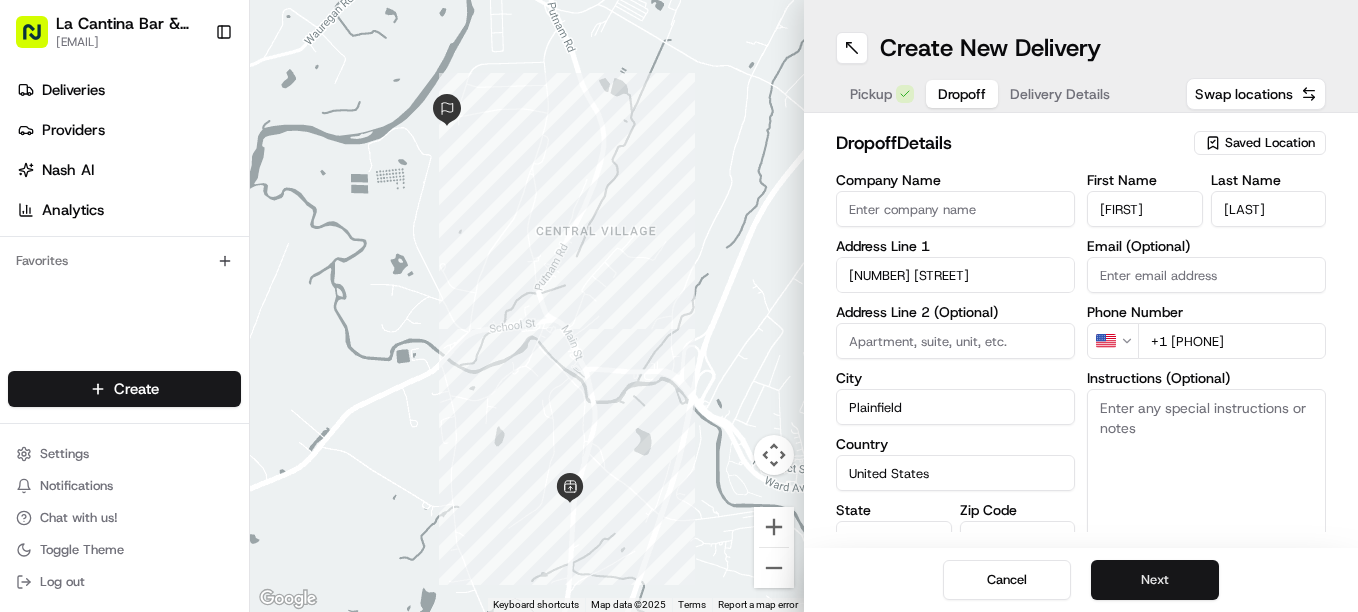 type on "+1 [PHONE]" 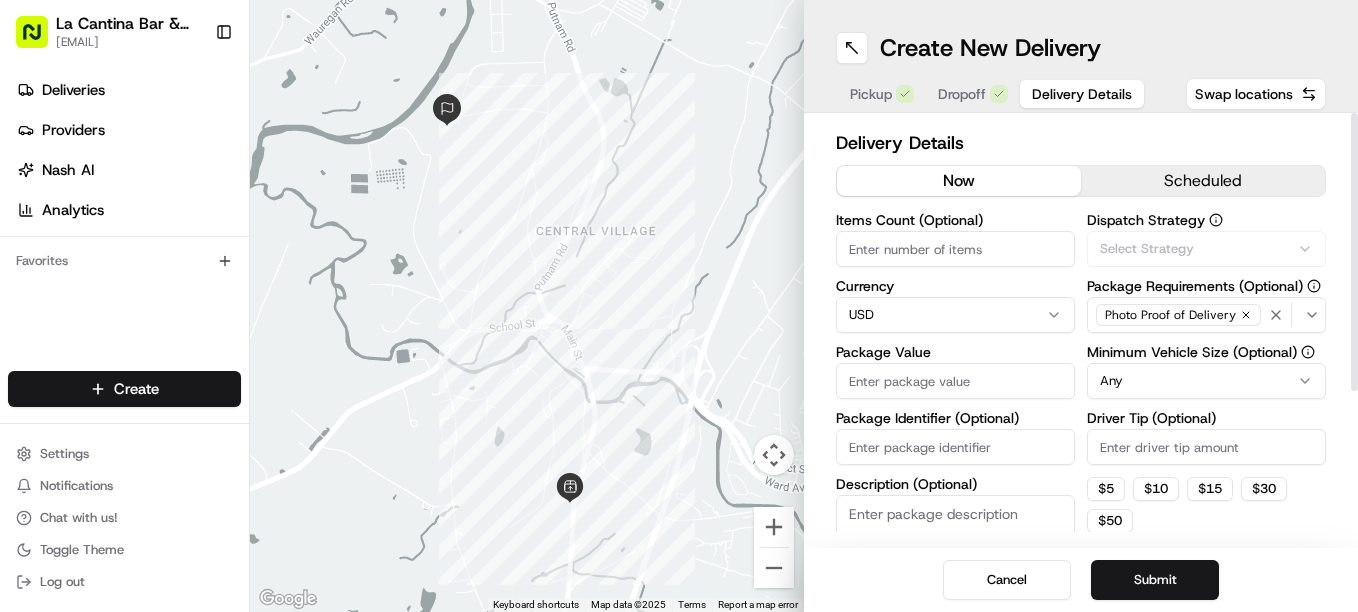 click on "Driver Tip (Optional)" at bounding box center [1206, 447] 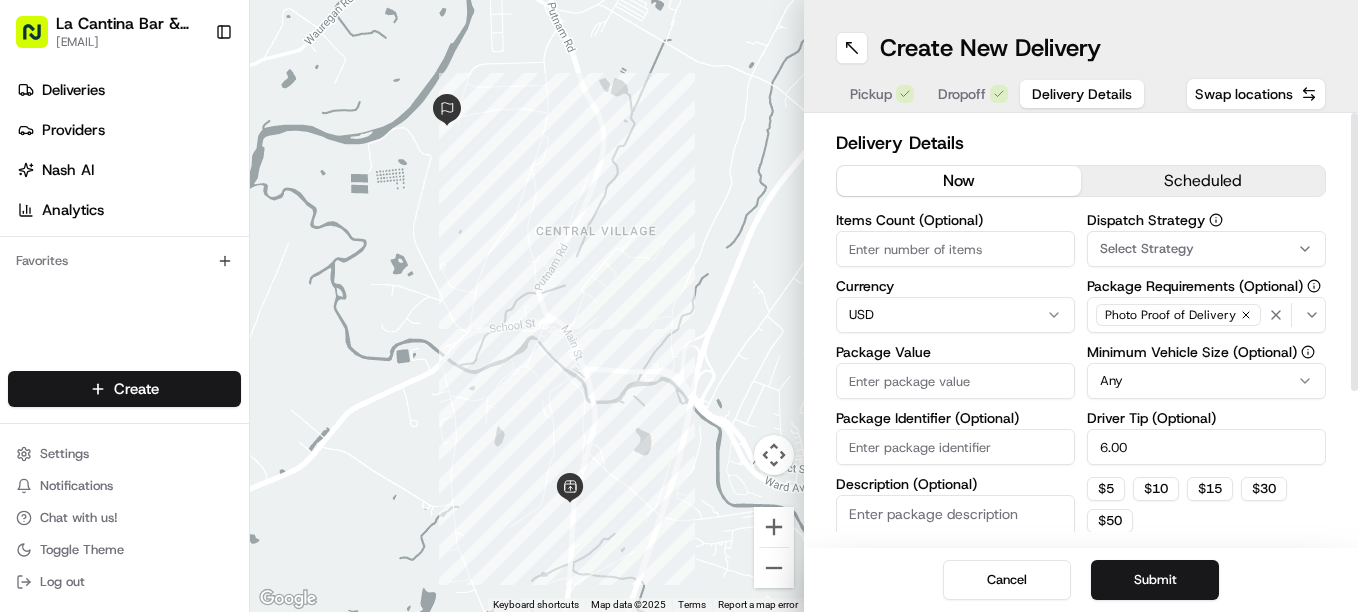 type on "6.00" 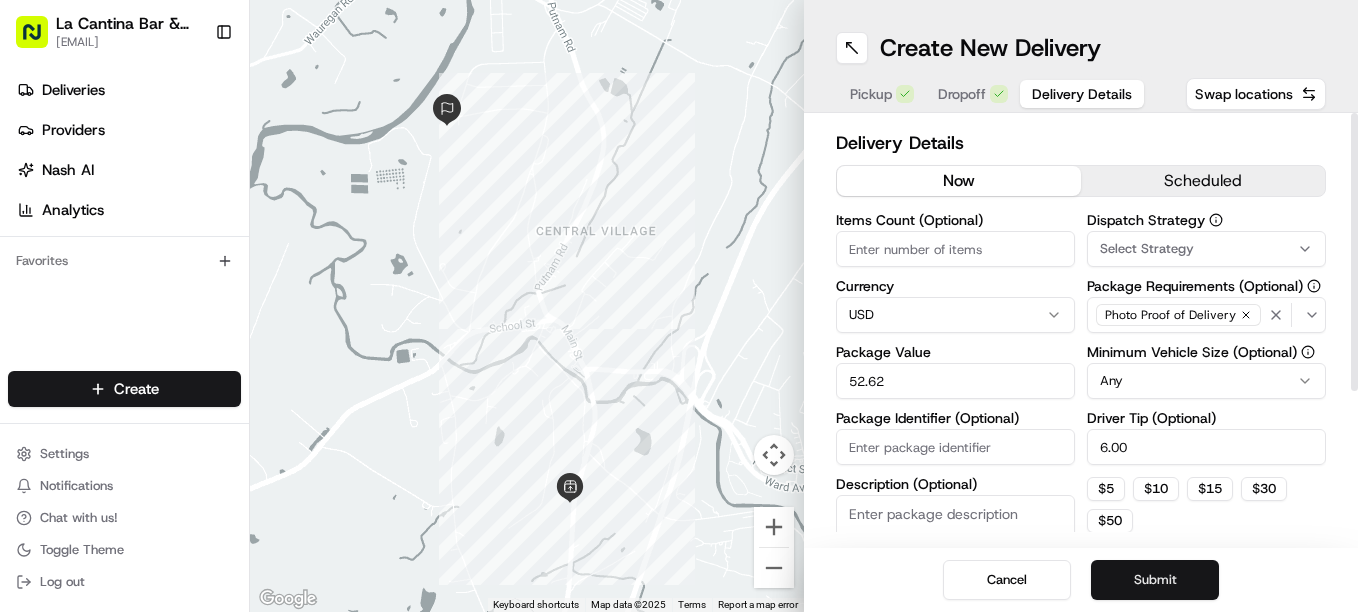 type on "52.62" 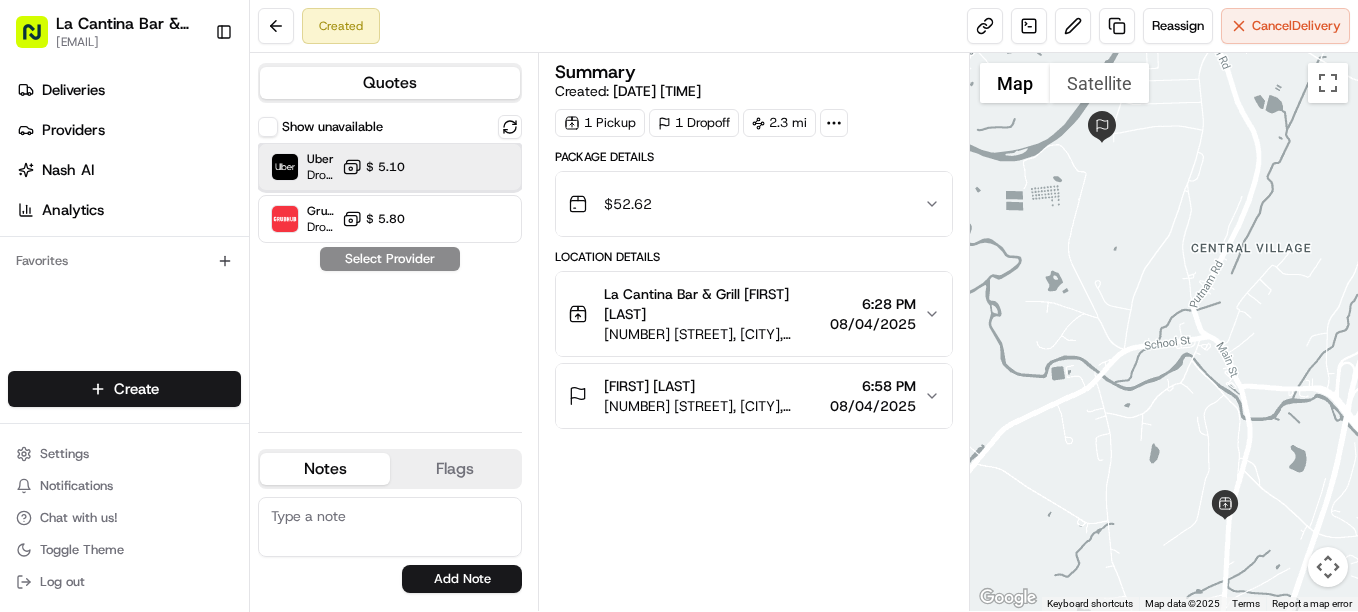 click on "Uber Dropoff ETA 22 minutes $ 5.10" at bounding box center (390, 167) 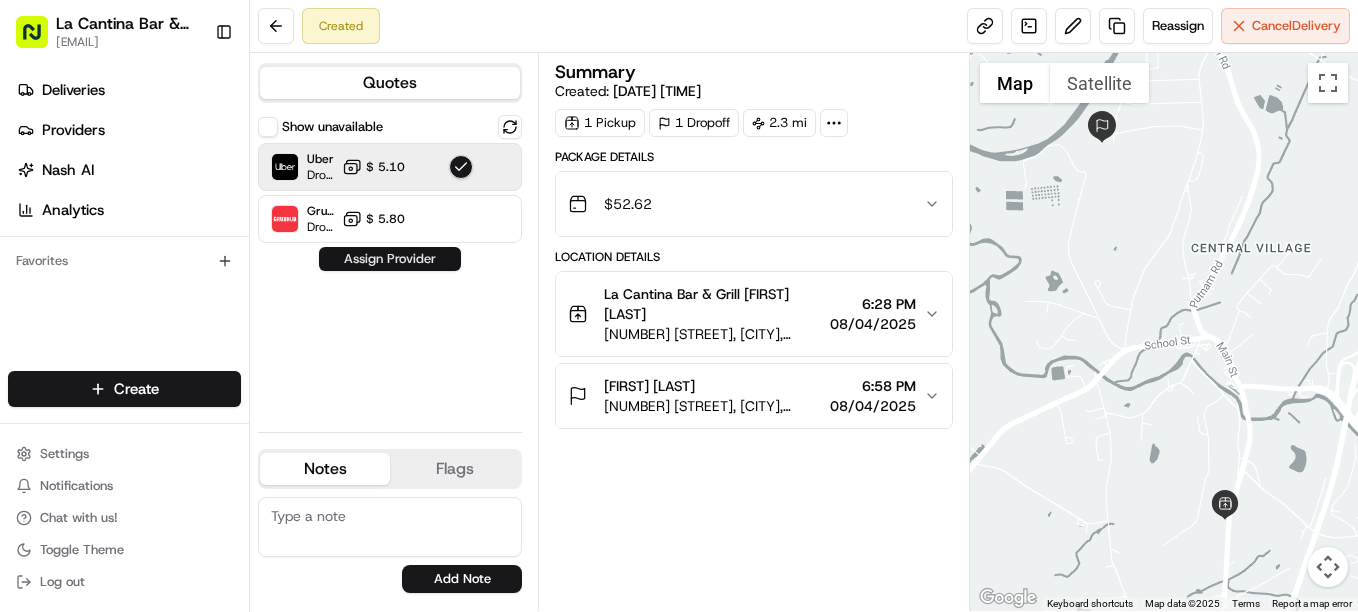click on "Assign Provider" at bounding box center (390, 259) 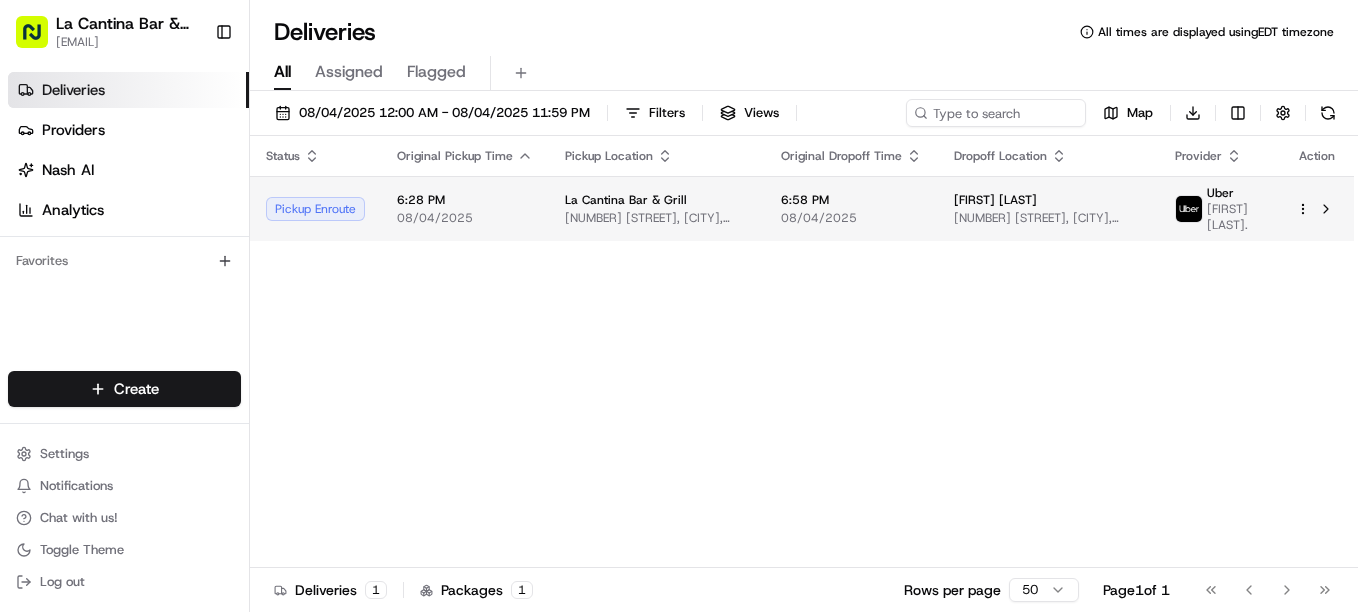 click at bounding box center [1189, 209] 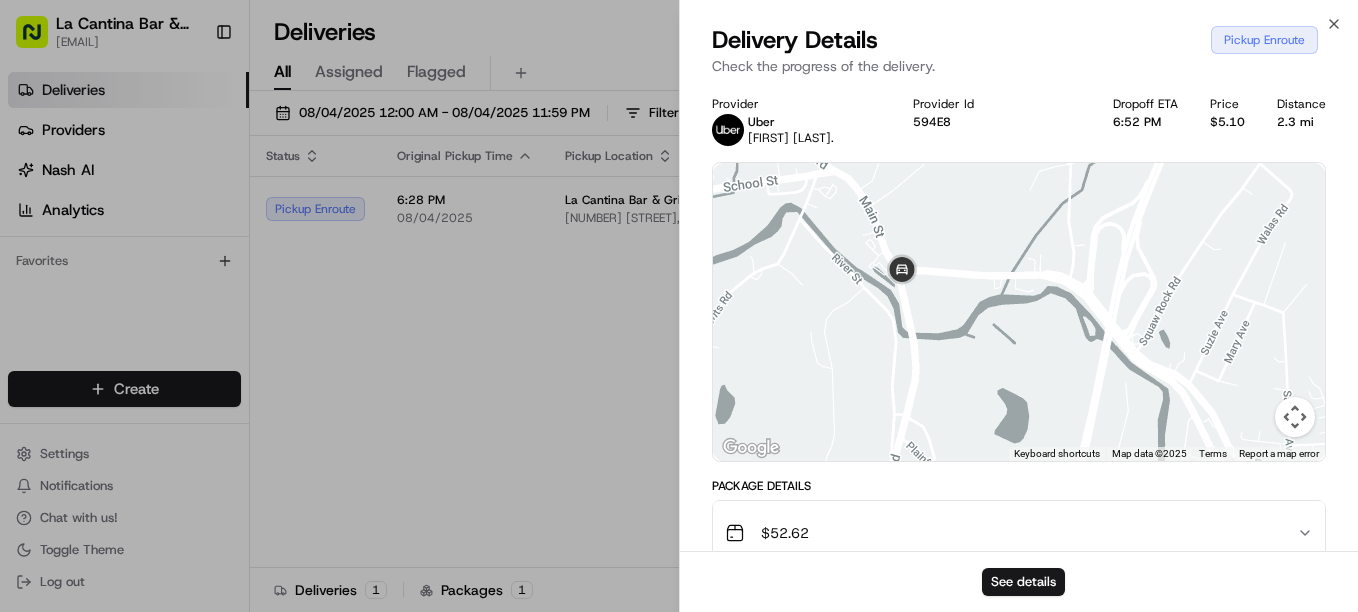 drag, startPoint x: 806, startPoint y: 334, endPoint x: 974, endPoint y: 292, distance: 173.17044 